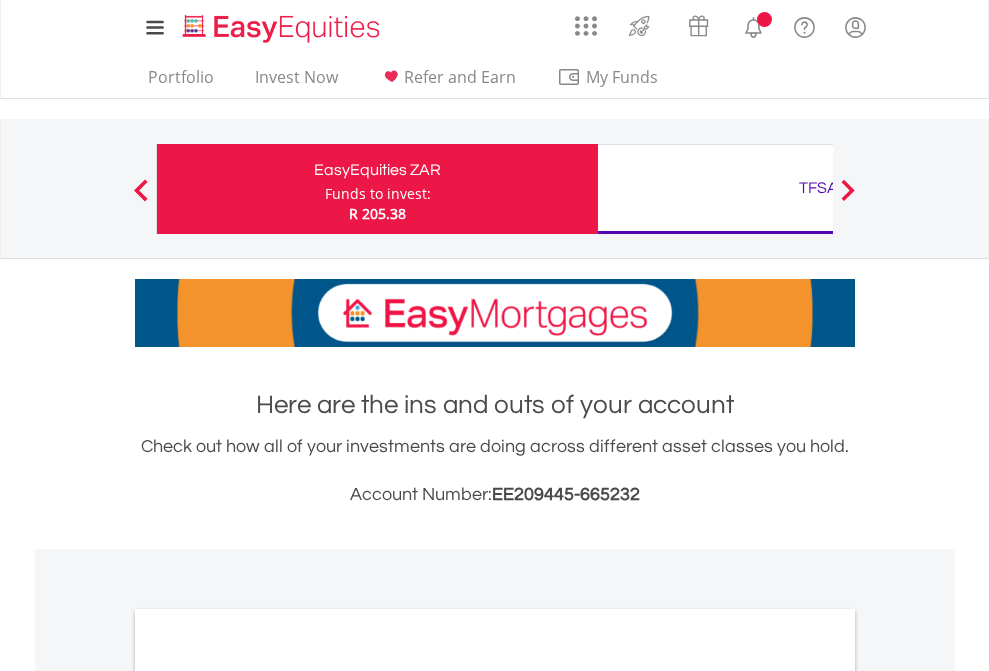 scroll, scrollTop: 0, scrollLeft: 0, axis: both 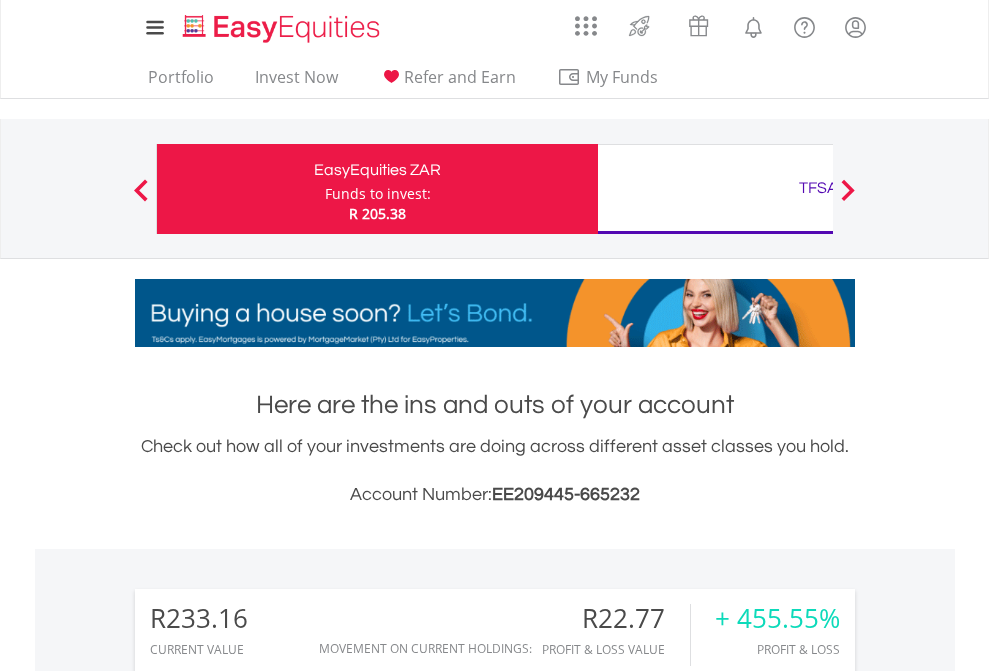 click on "Funds to invest:" at bounding box center (378, 194) 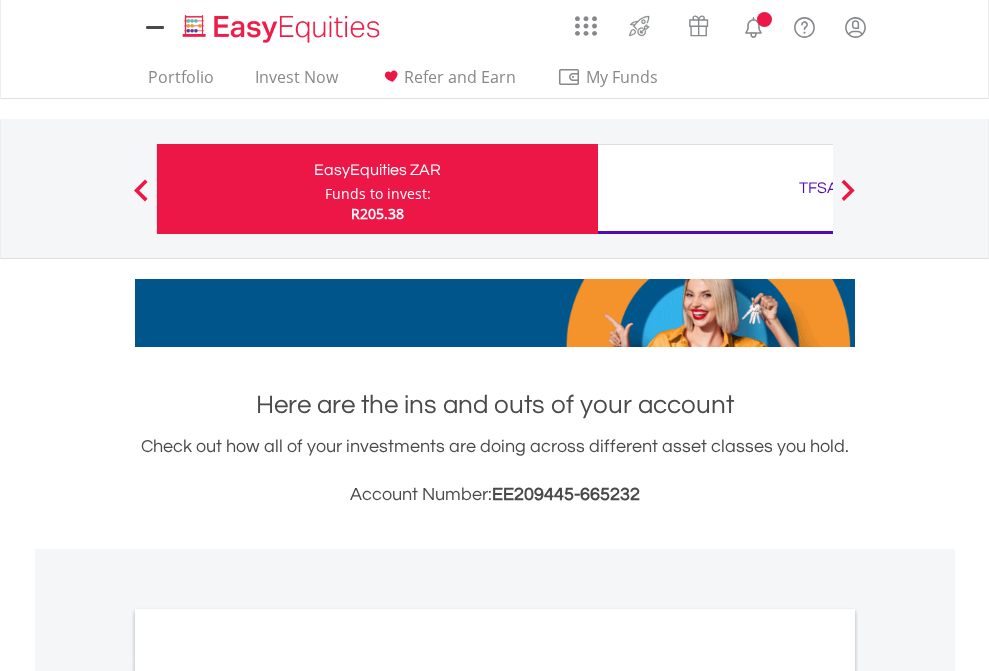 scroll, scrollTop: 0, scrollLeft: 0, axis: both 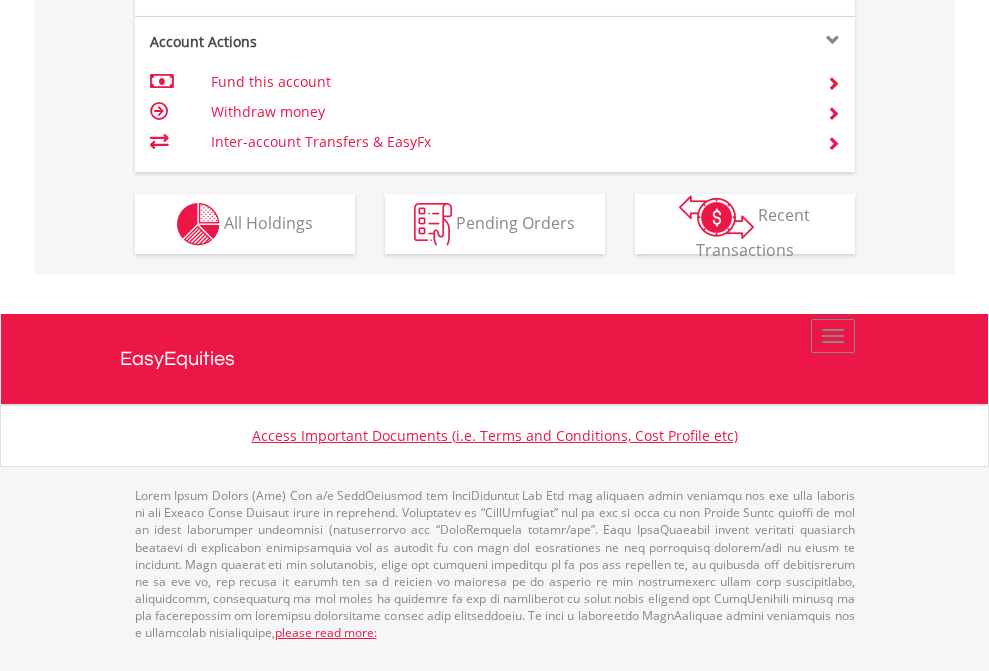 click on "Investment types" at bounding box center (706, -337) 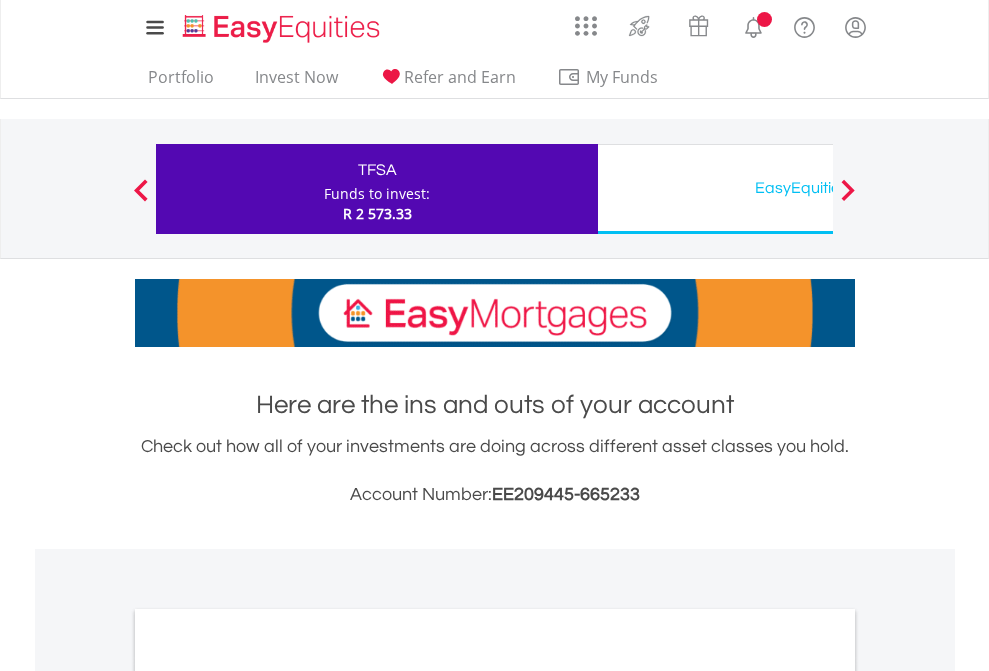 scroll, scrollTop: 0, scrollLeft: 0, axis: both 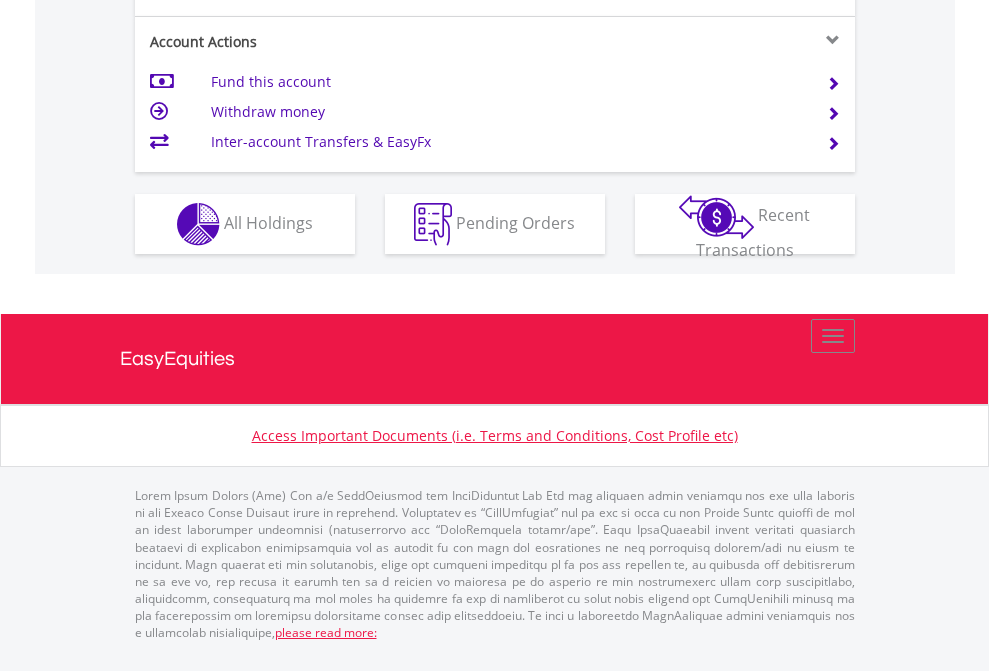 click on "Investment types" at bounding box center (706, -337) 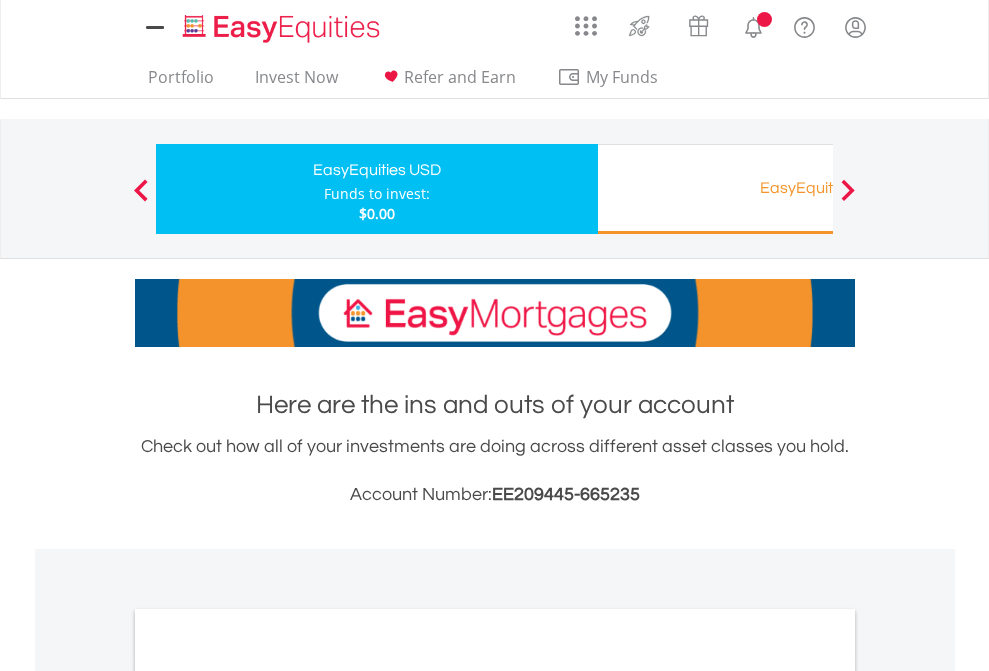 scroll, scrollTop: 0, scrollLeft: 0, axis: both 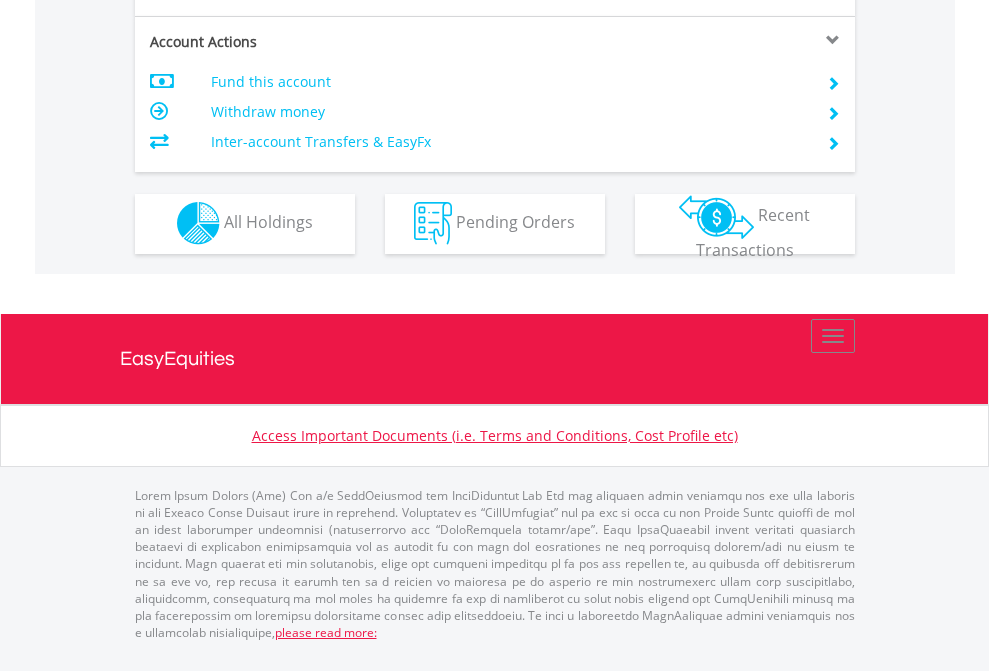click on "Investment types" at bounding box center (706, -353) 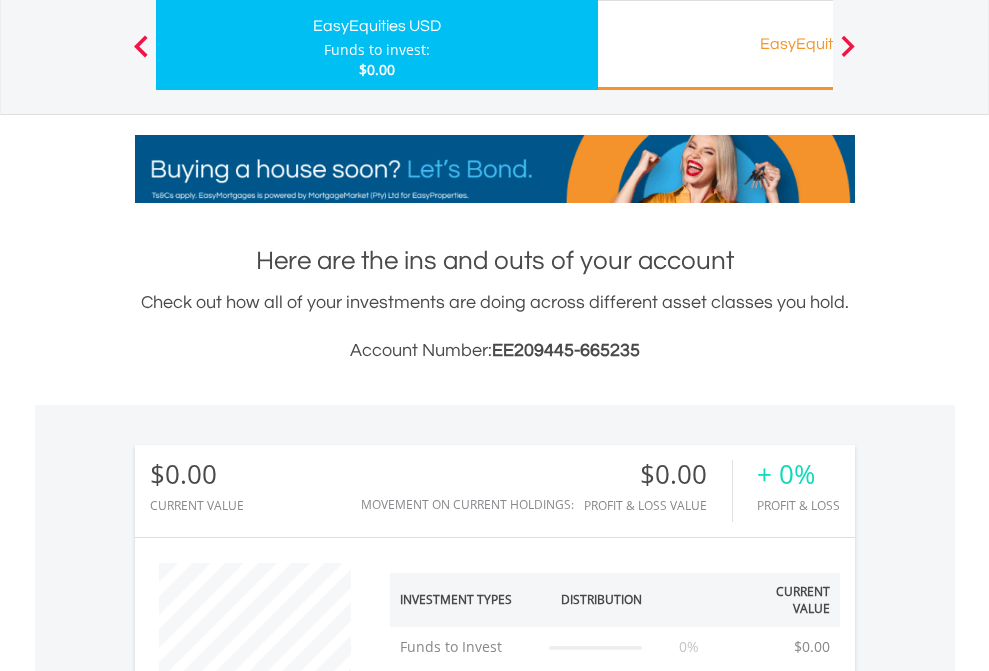 click on "EasyEquities RA" at bounding box center (818, 44) 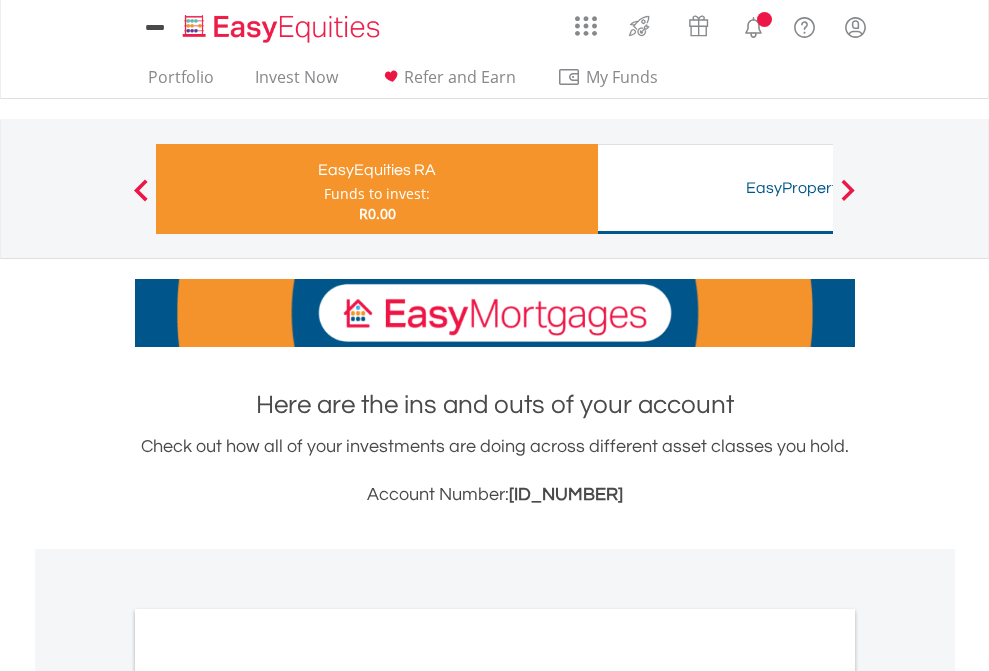 scroll, scrollTop: 0, scrollLeft: 0, axis: both 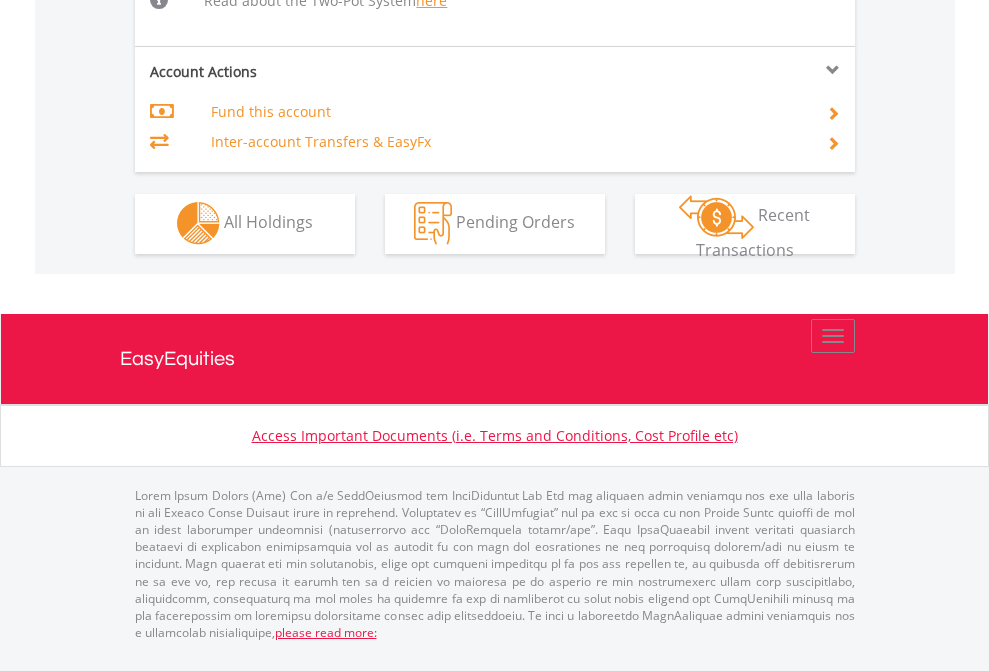 click on "Investment types" at bounding box center (706, -534) 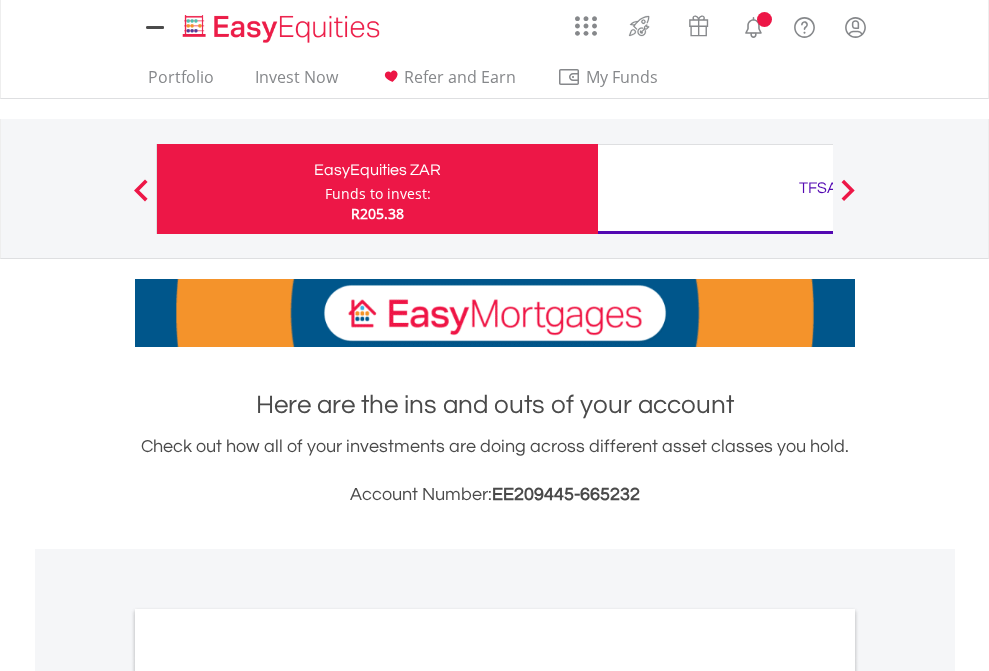 scroll, scrollTop: 0, scrollLeft: 0, axis: both 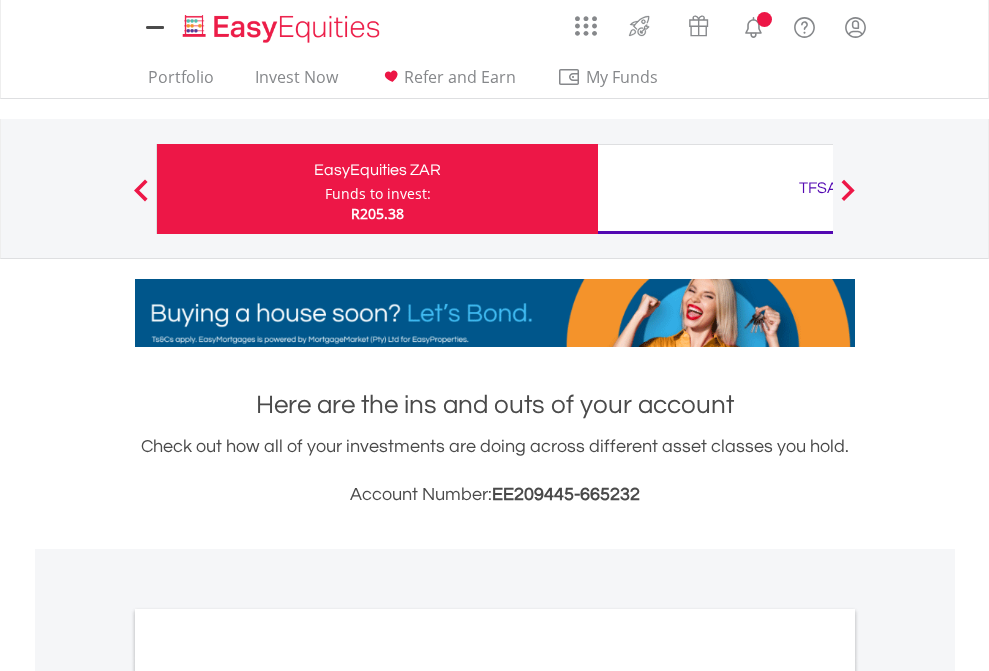 click on "All Holdings" at bounding box center (268, 1096) 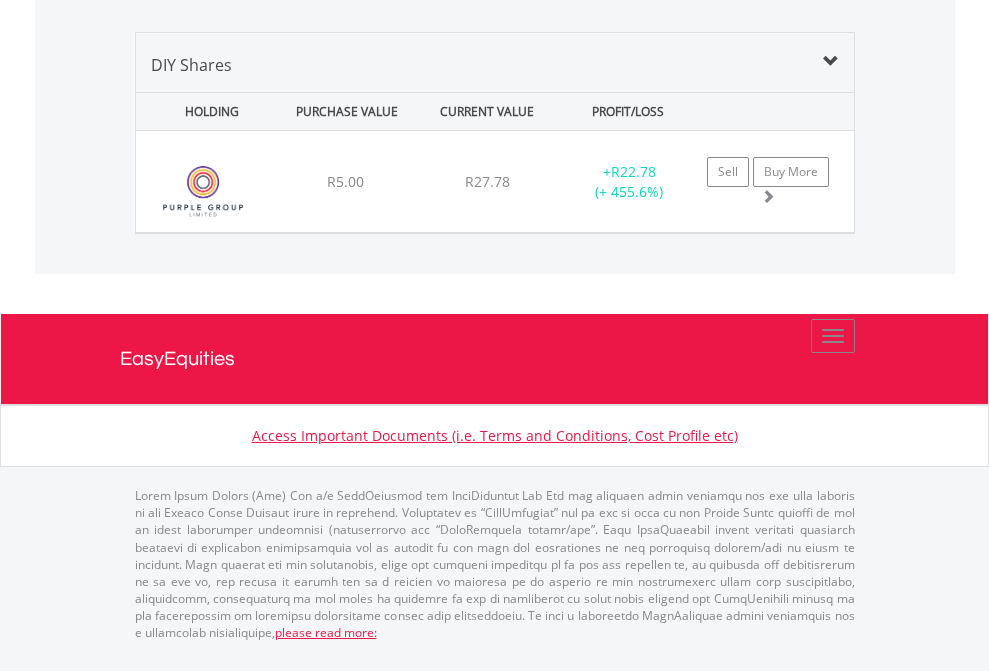 click on "TFSA" at bounding box center (818, -968) 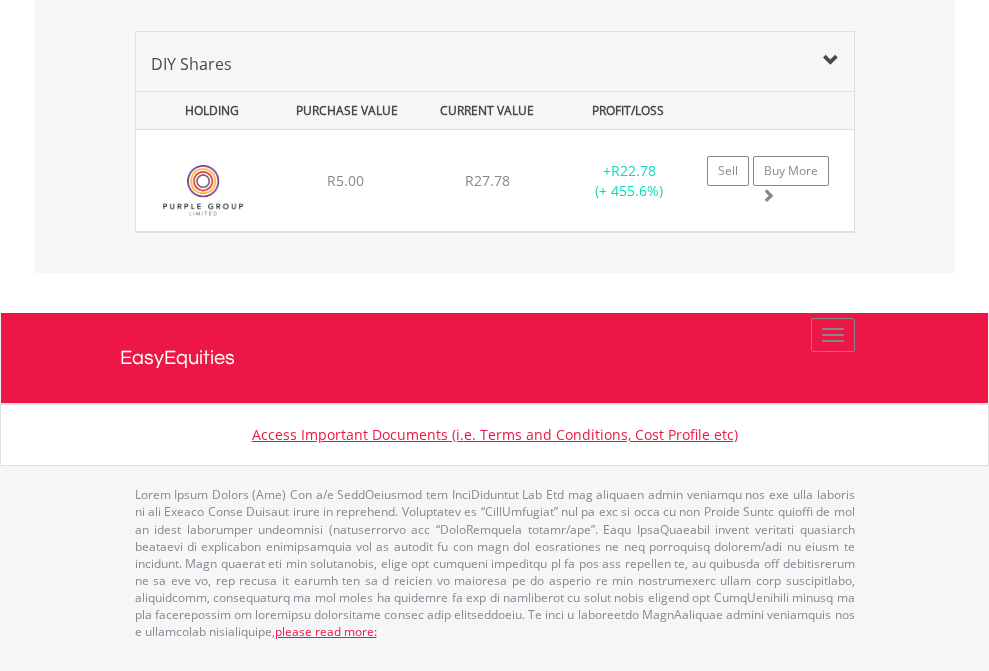 scroll, scrollTop: 144, scrollLeft: 0, axis: vertical 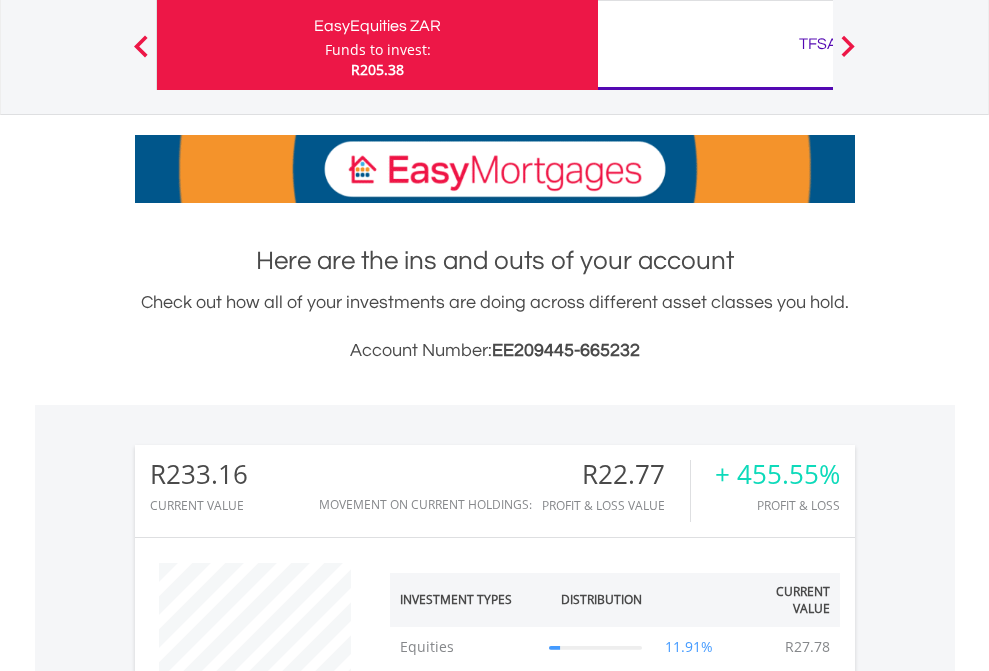 click on "All Holdings" at bounding box center (268, 1322) 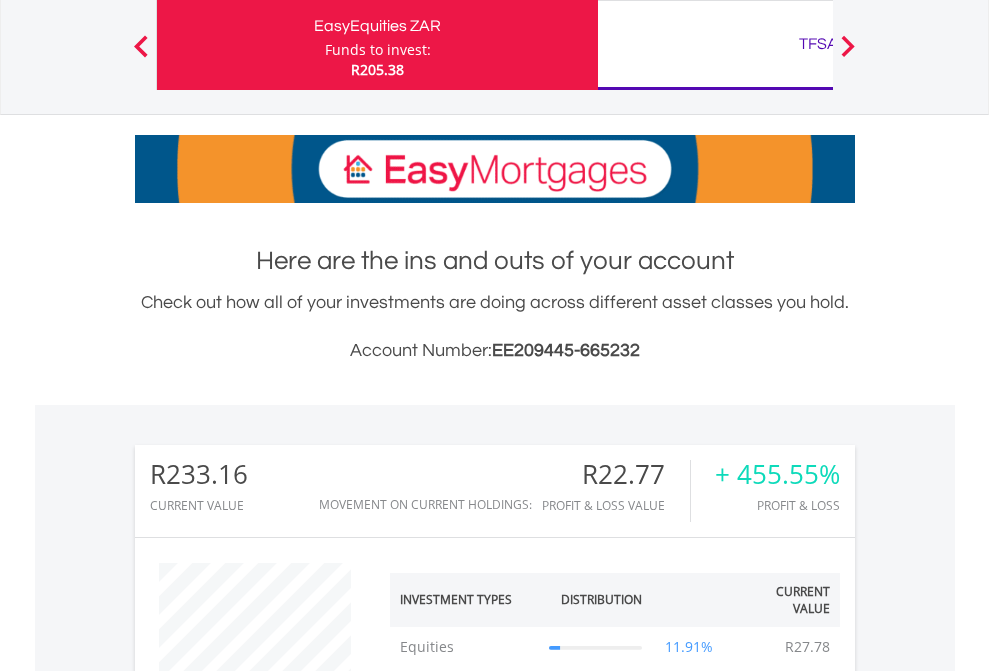 scroll, scrollTop: 1493, scrollLeft: 0, axis: vertical 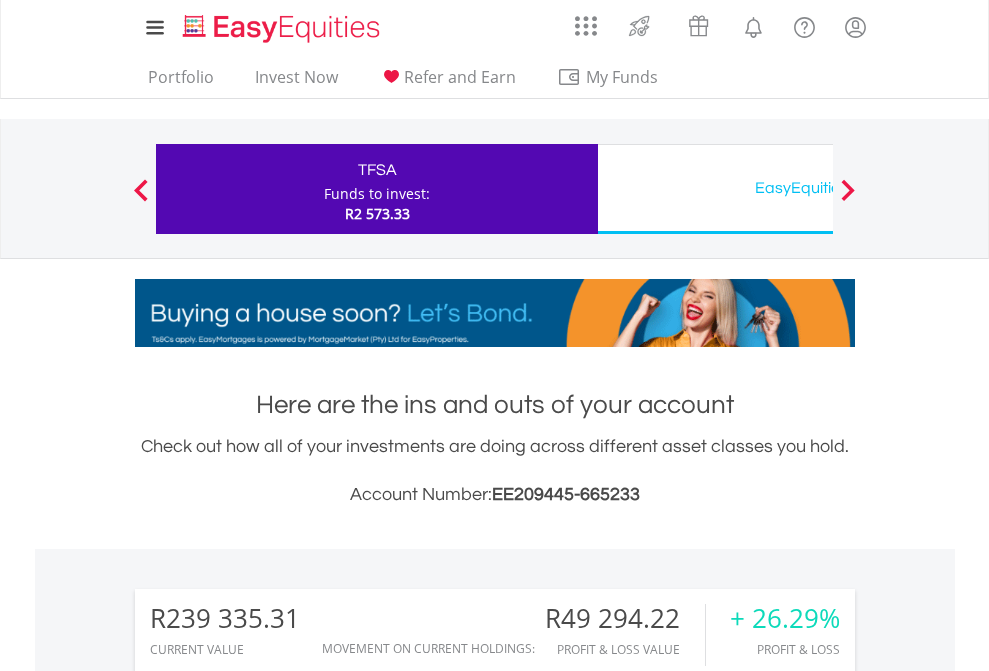 click on "EasyEquities USD" at bounding box center (818, 188) 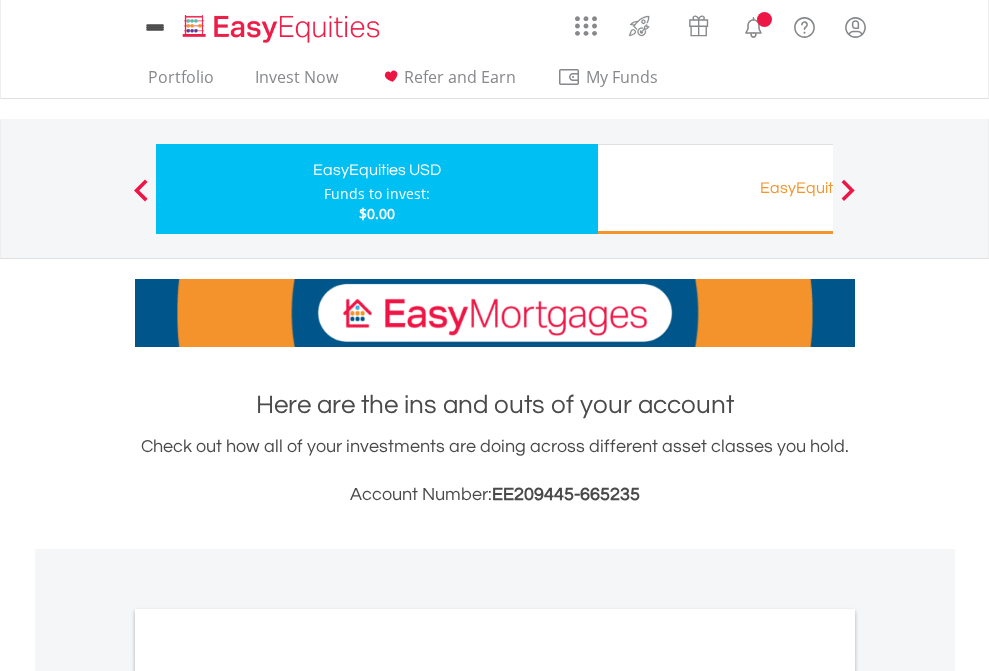 scroll, scrollTop: 0, scrollLeft: 0, axis: both 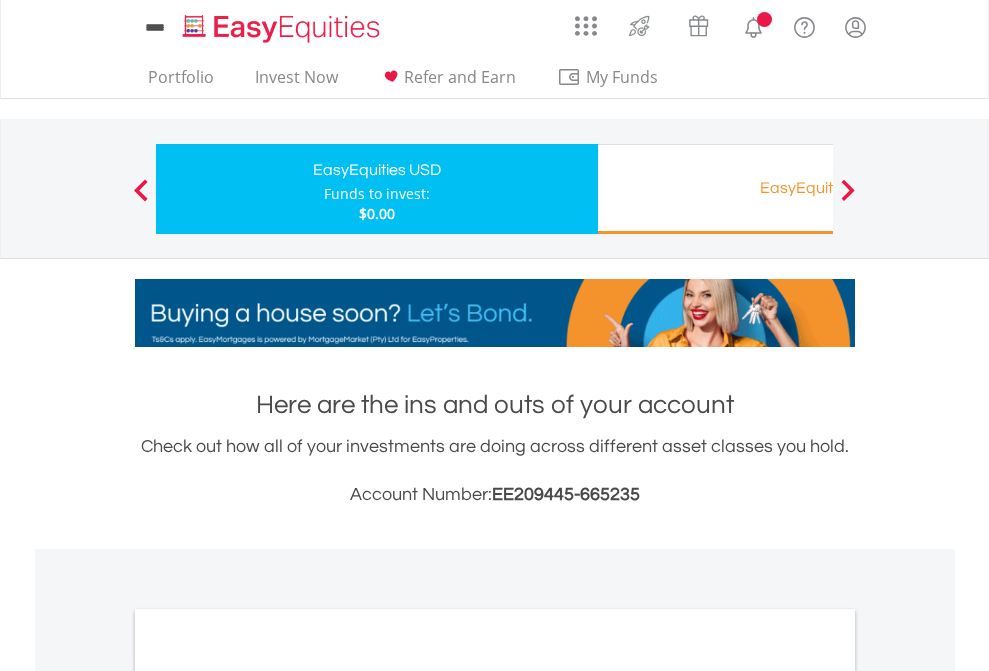 click on "All Holdings" at bounding box center [268, 1096] 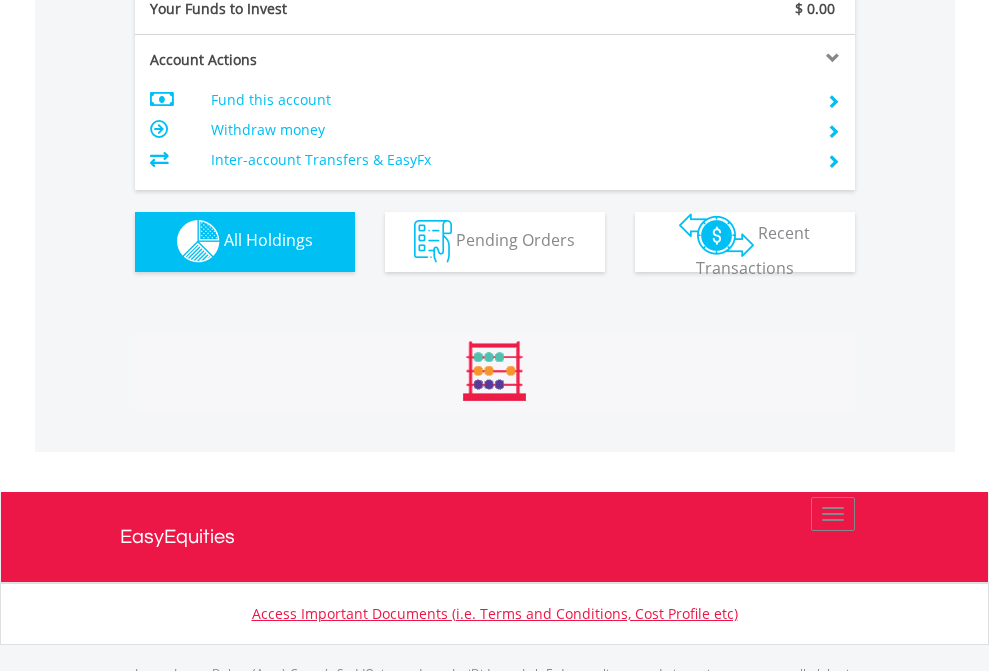 scroll, scrollTop: 999808, scrollLeft: 999687, axis: both 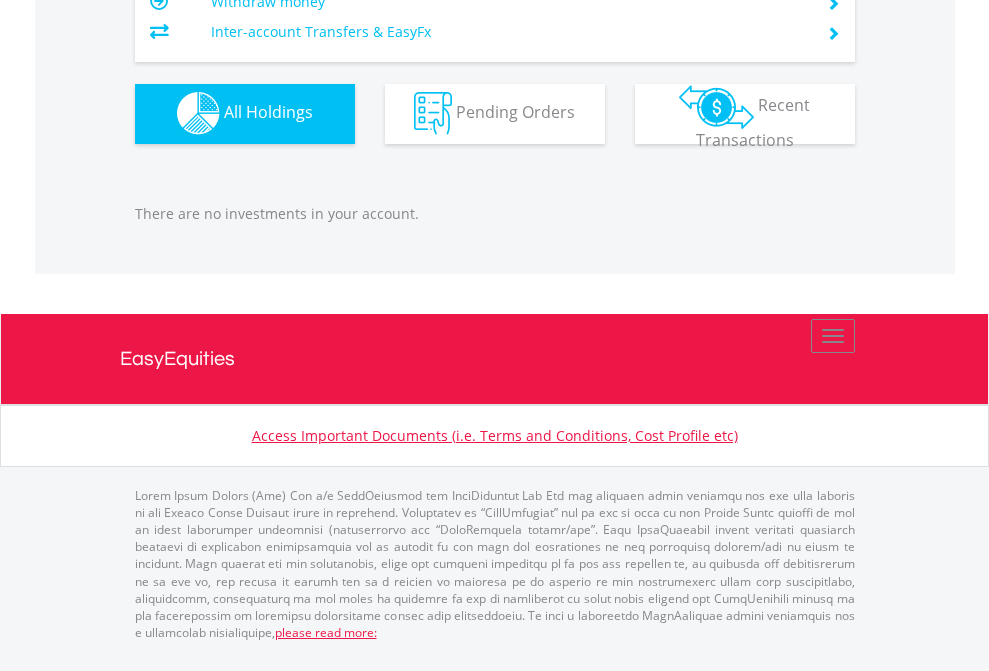 click on "EasyEquities RA" at bounding box center [818, -1142] 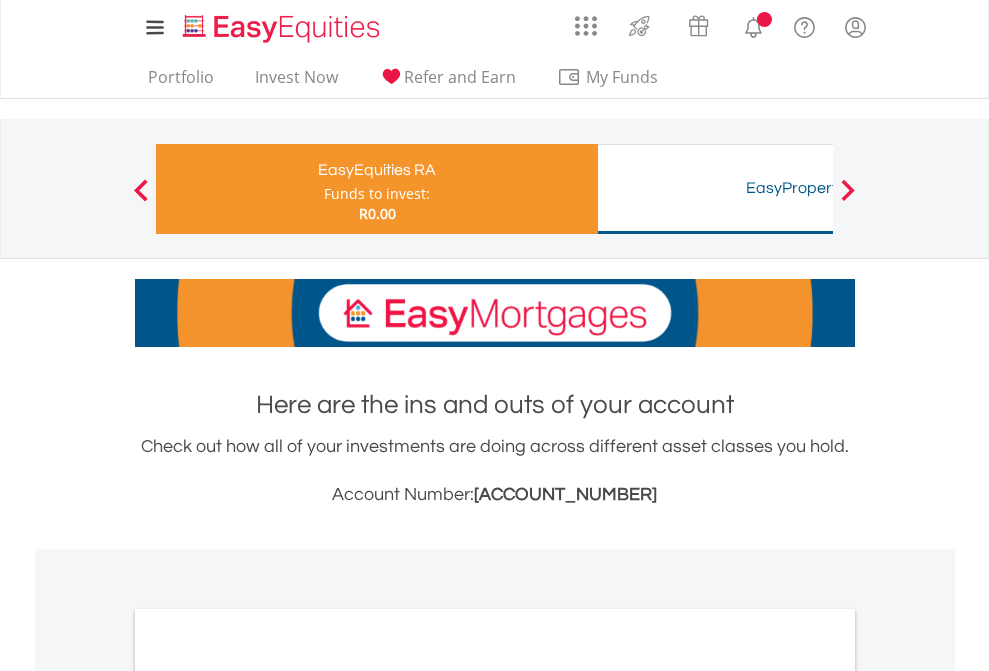 scroll, scrollTop: 0, scrollLeft: 0, axis: both 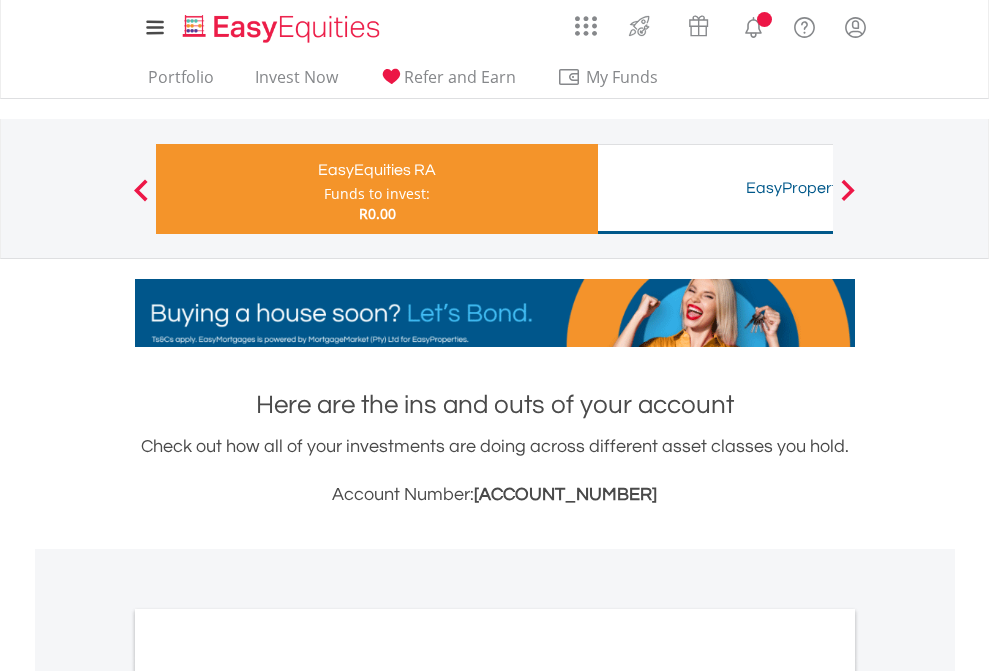 click on "All Holdings" at bounding box center (268, 1066) 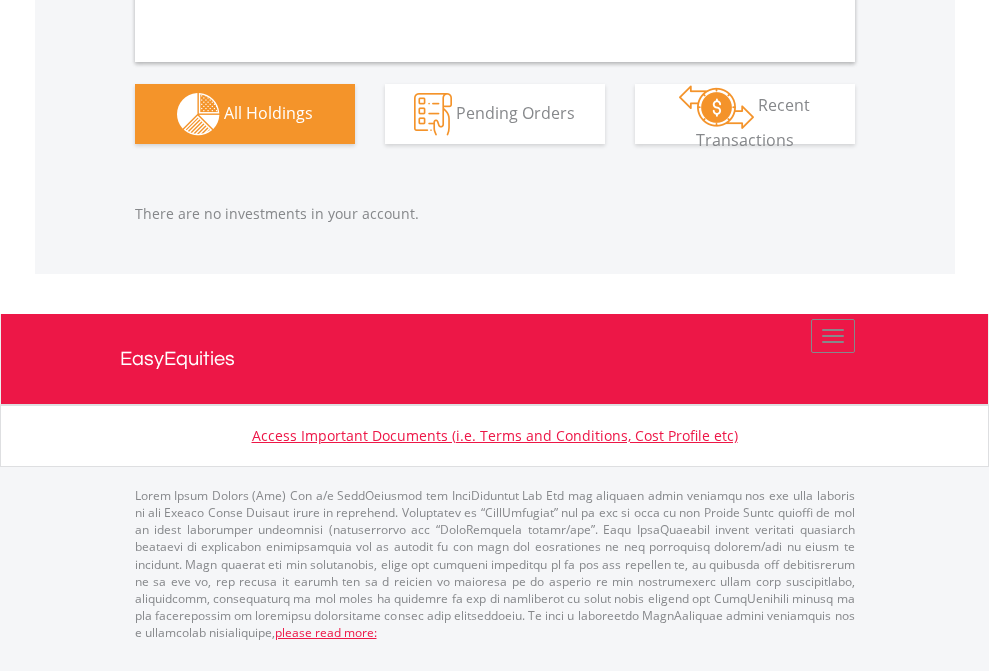 scroll, scrollTop: 1980, scrollLeft: 0, axis: vertical 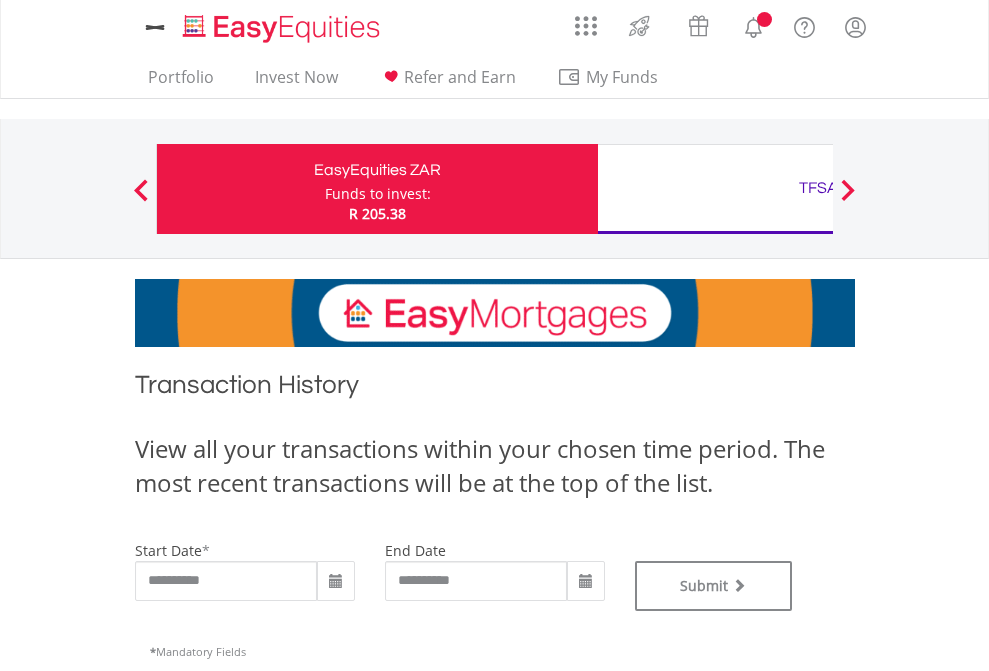 type on "**********" 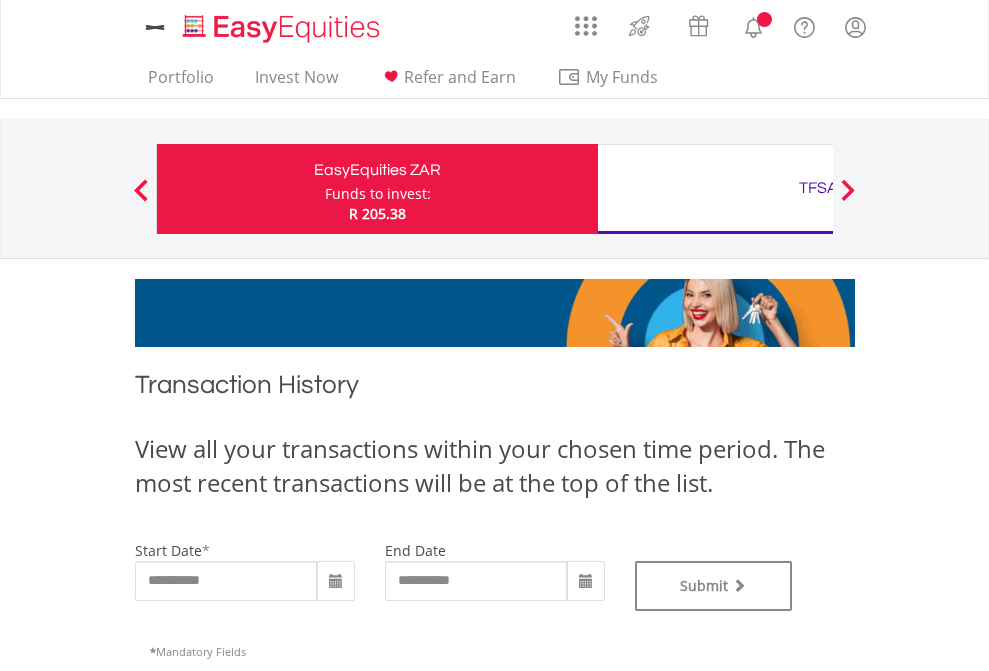 type on "**********" 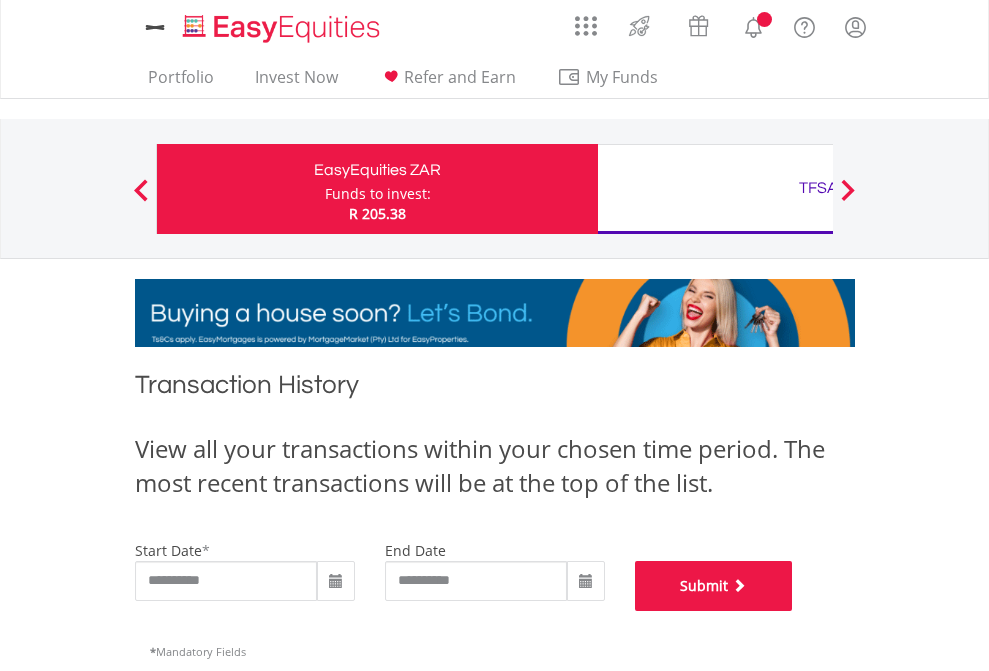 click on "Submit" at bounding box center (714, 586) 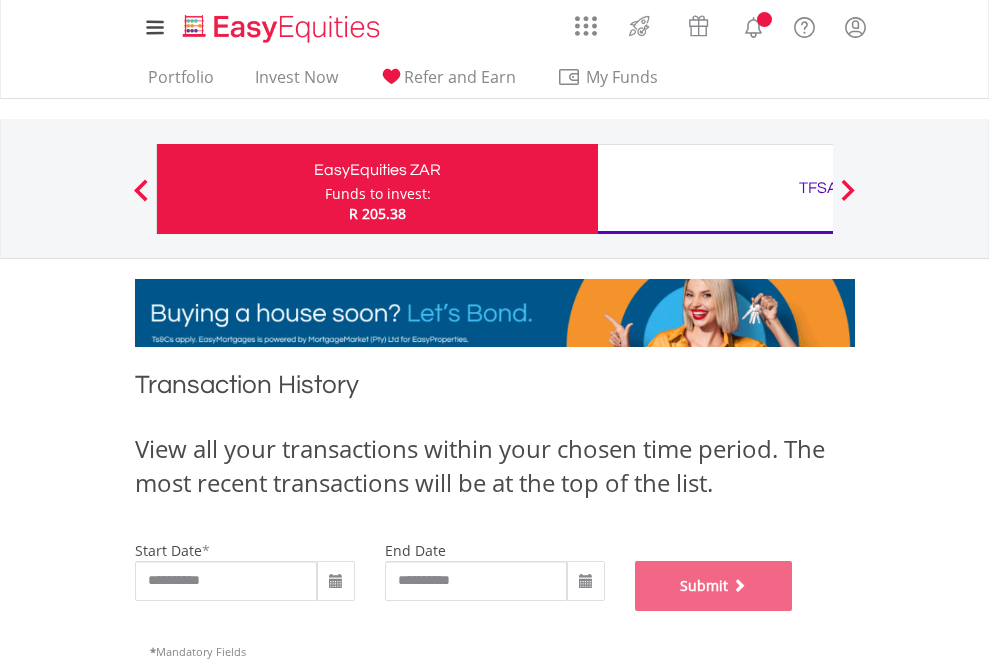 scroll, scrollTop: 811, scrollLeft: 0, axis: vertical 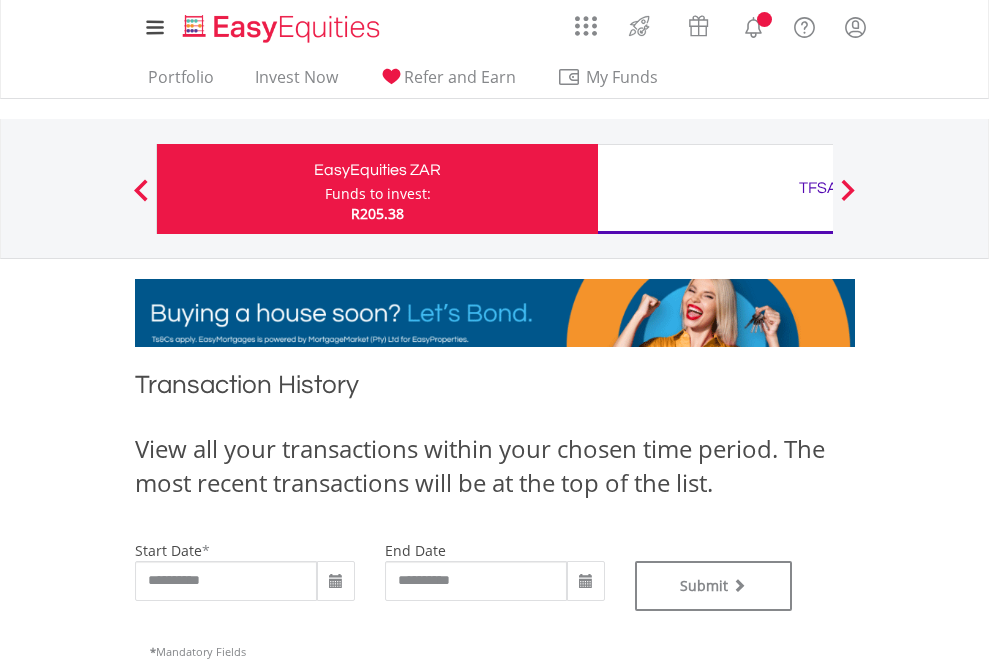 click on "TFSA" at bounding box center [818, 188] 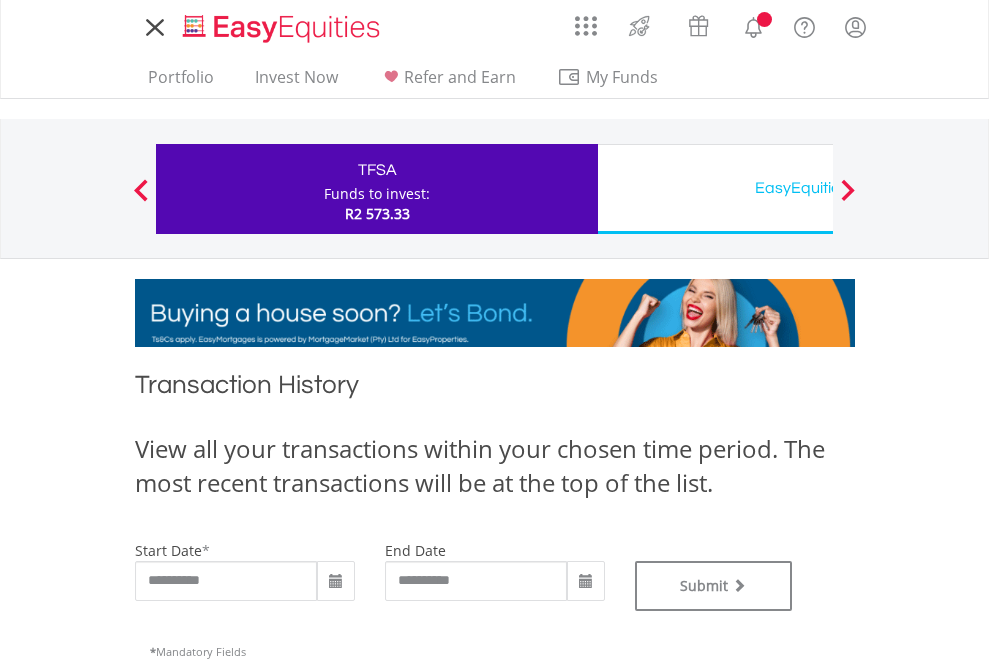 scroll, scrollTop: 0, scrollLeft: 0, axis: both 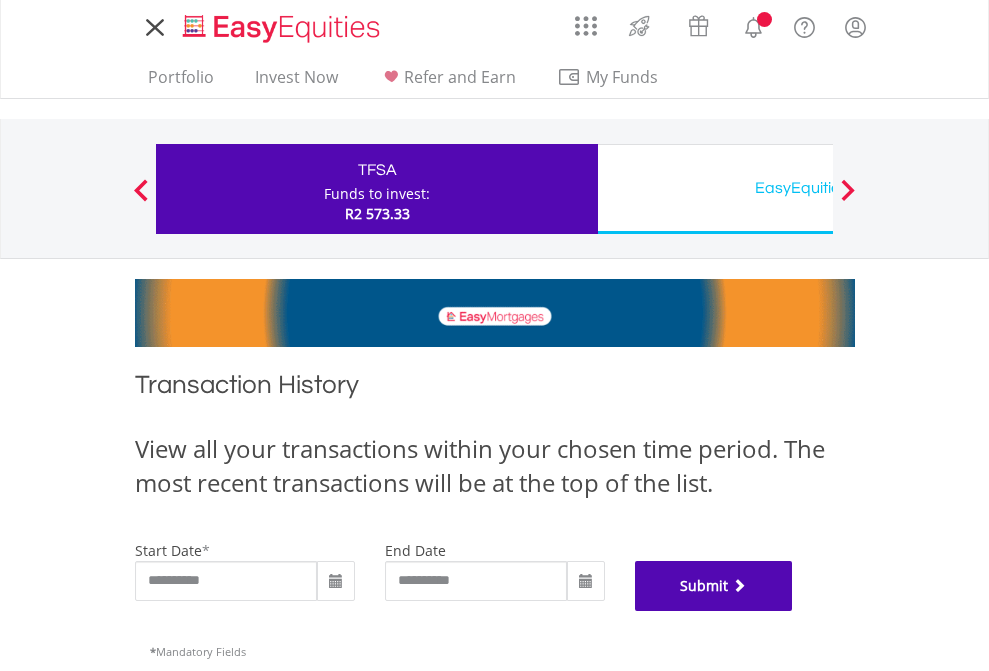 click on "Submit" at bounding box center [714, 586] 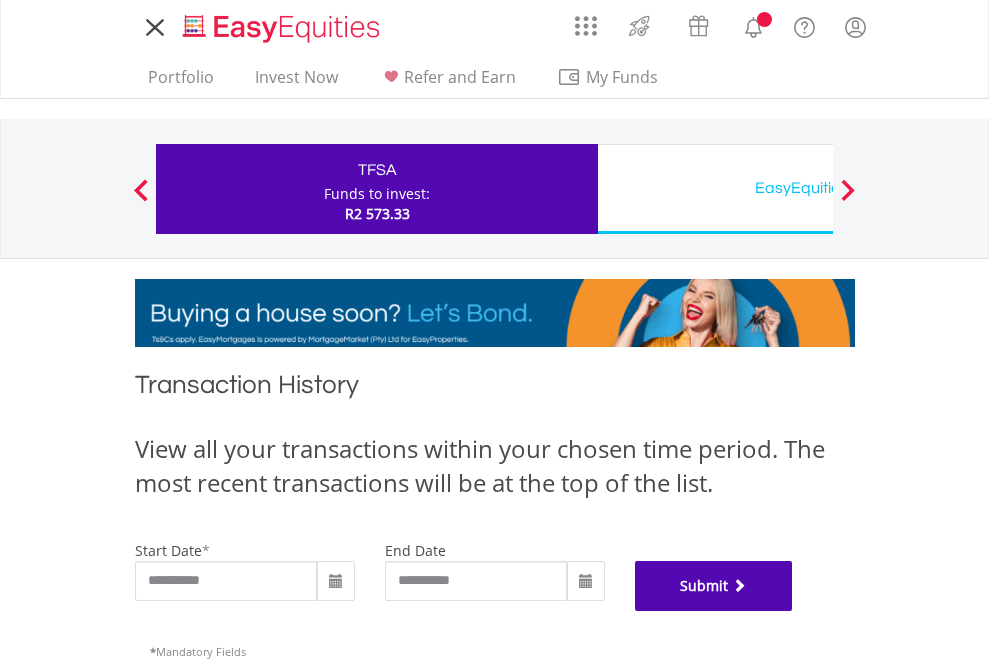 scroll, scrollTop: 811, scrollLeft: 0, axis: vertical 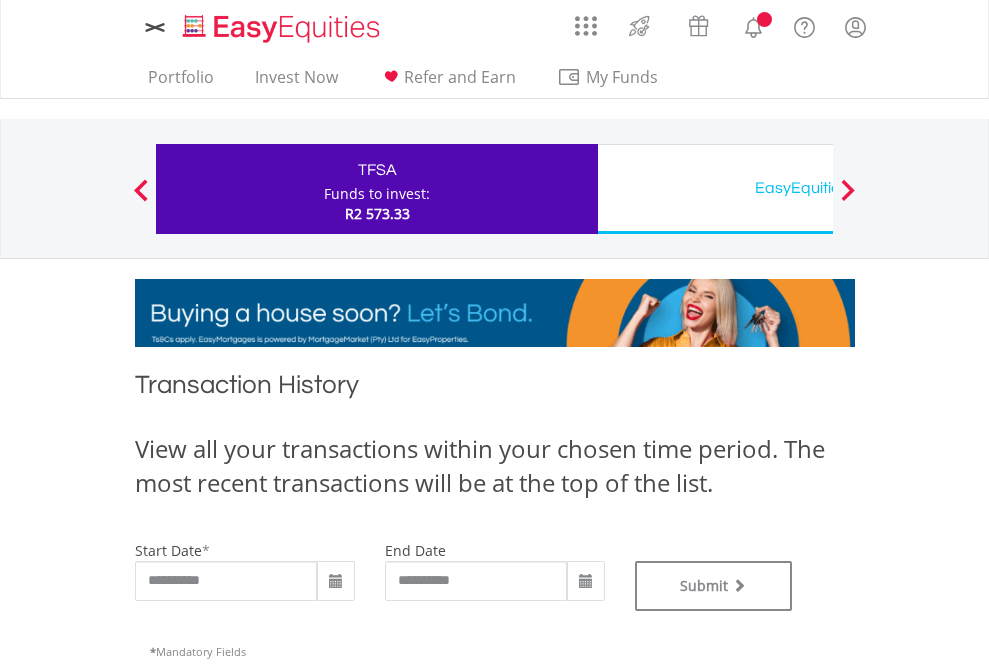 click on "EasyEquities USD" at bounding box center (818, 188) 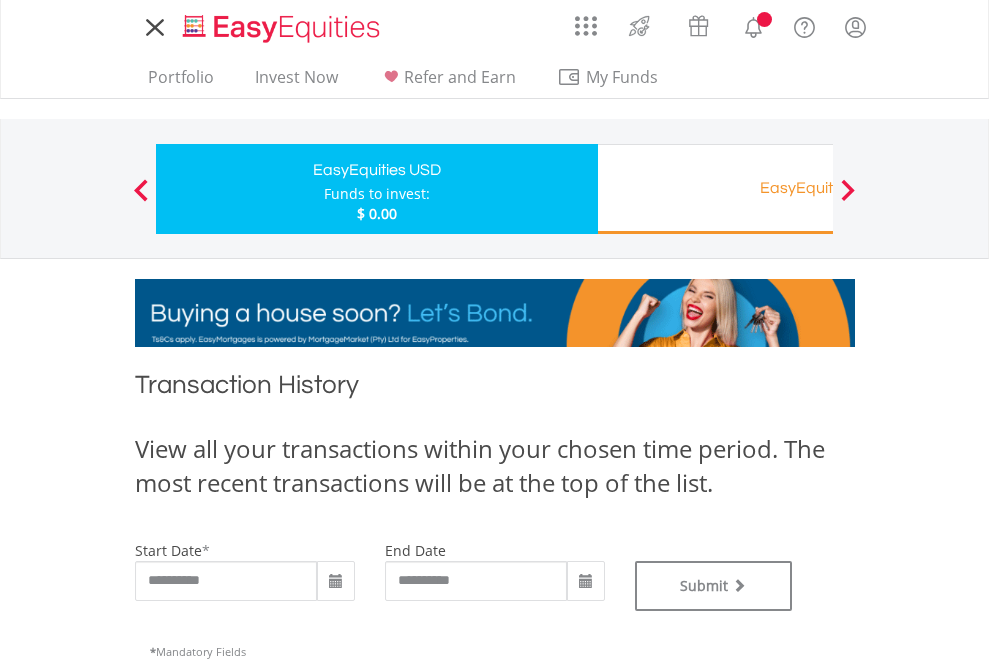 scroll, scrollTop: 0, scrollLeft: 0, axis: both 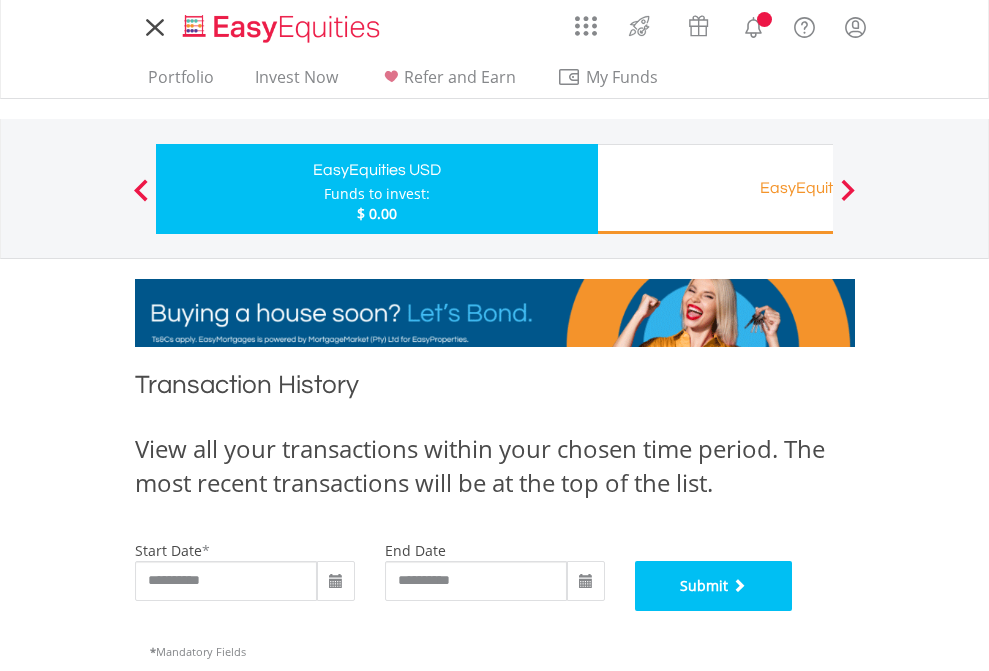 click on "Submit" at bounding box center (714, 586) 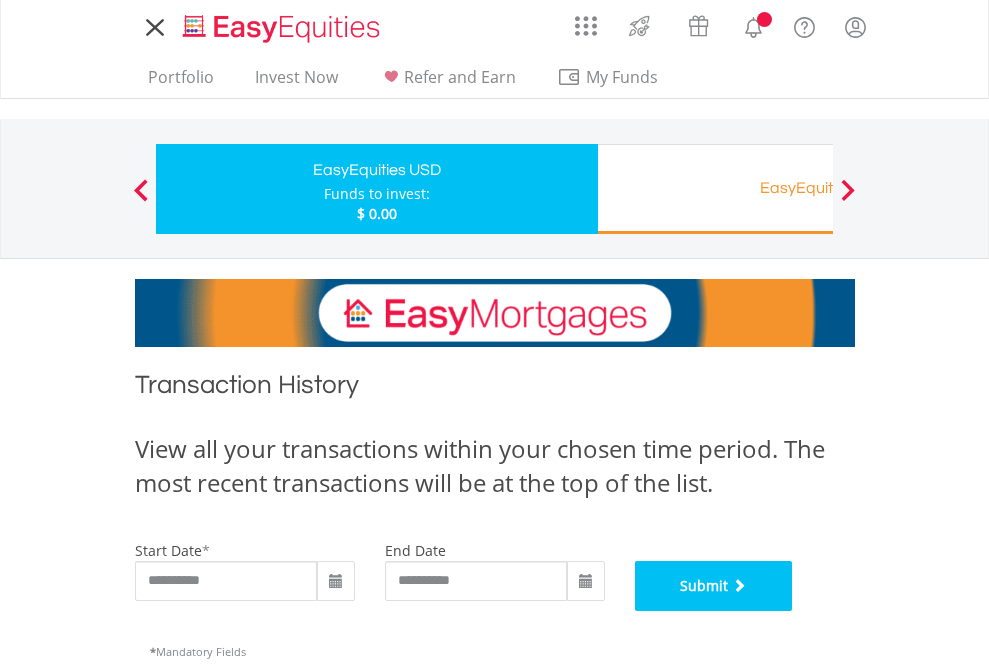 scroll, scrollTop: 811, scrollLeft: 0, axis: vertical 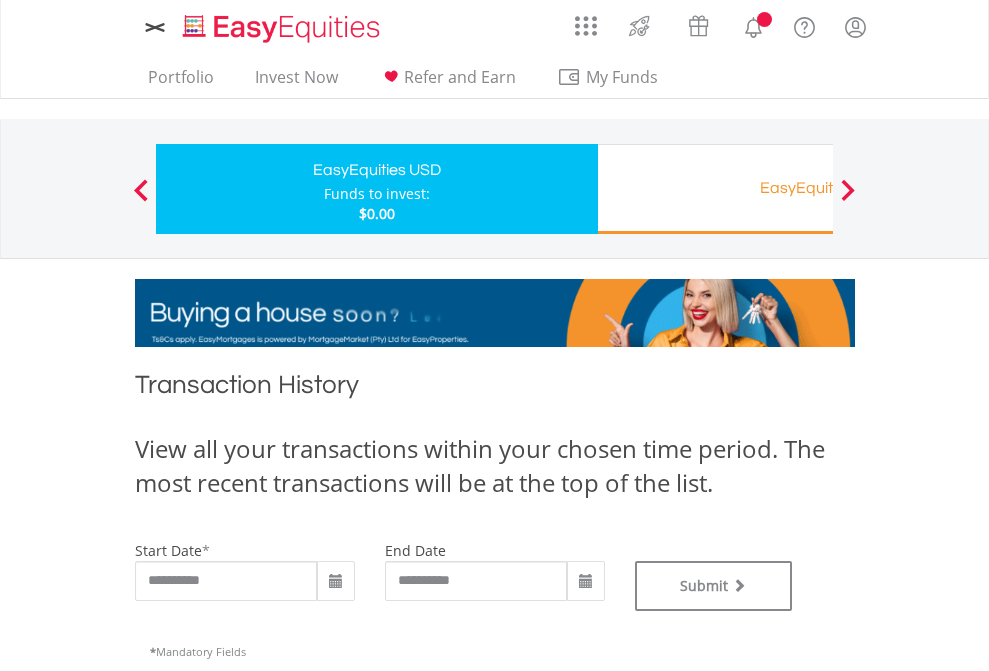 click on "EasyEquities RA" at bounding box center [818, 188] 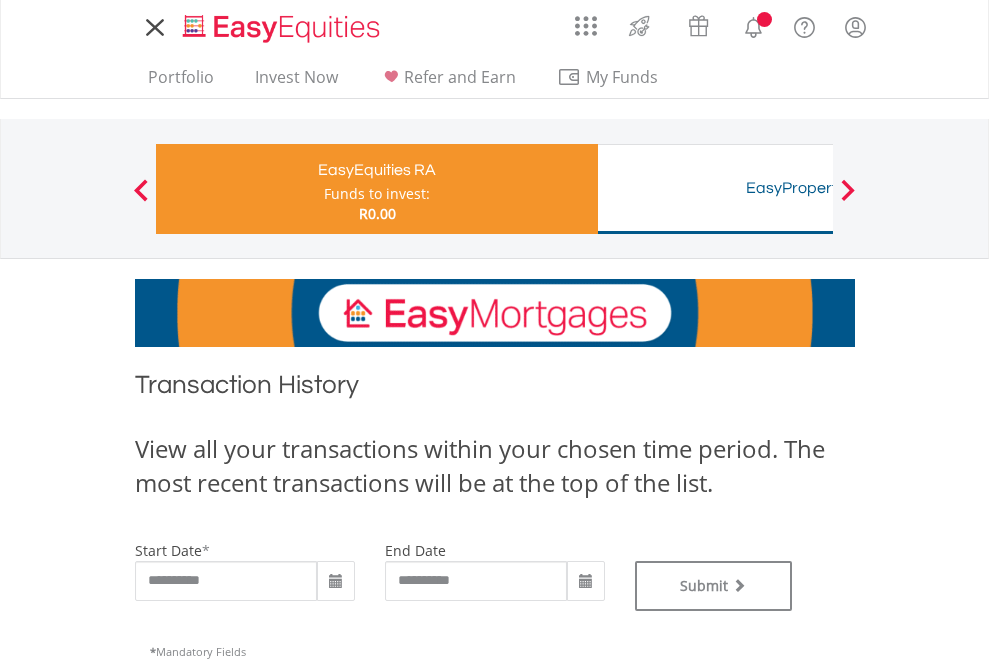scroll, scrollTop: 0, scrollLeft: 0, axis: both 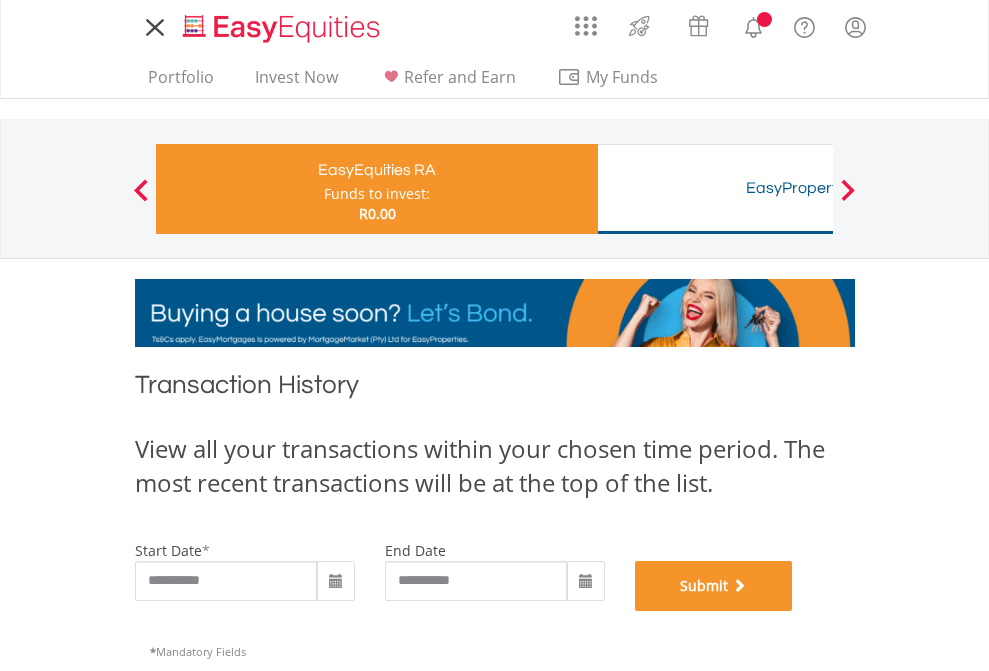 click on "Submit" at bounding box center [714, 586] 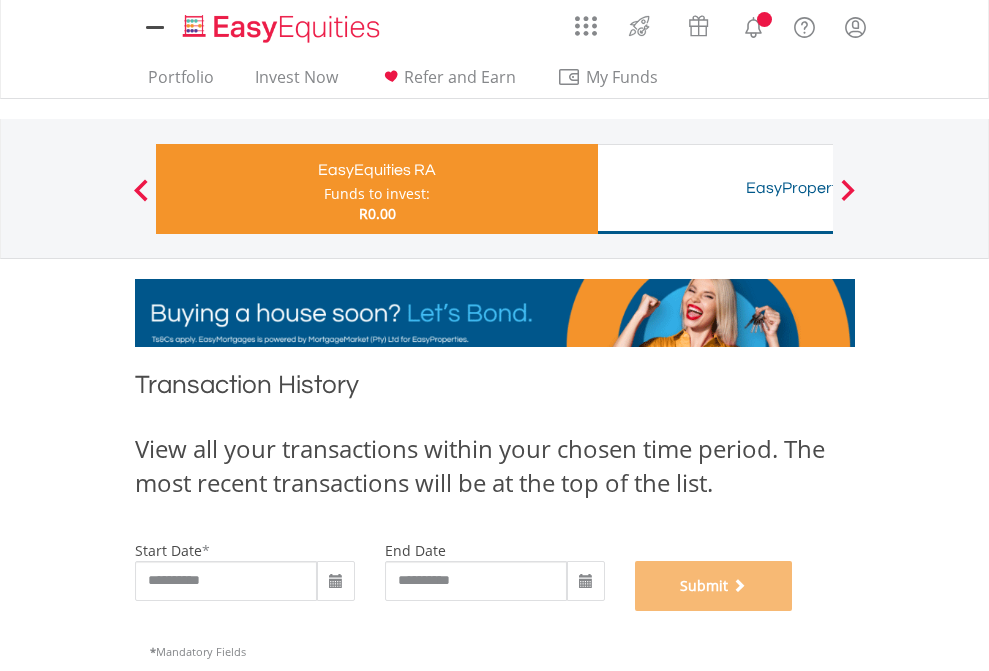 scroll, scrollTop: 811, scrollLeft: 0, axis: vertical 